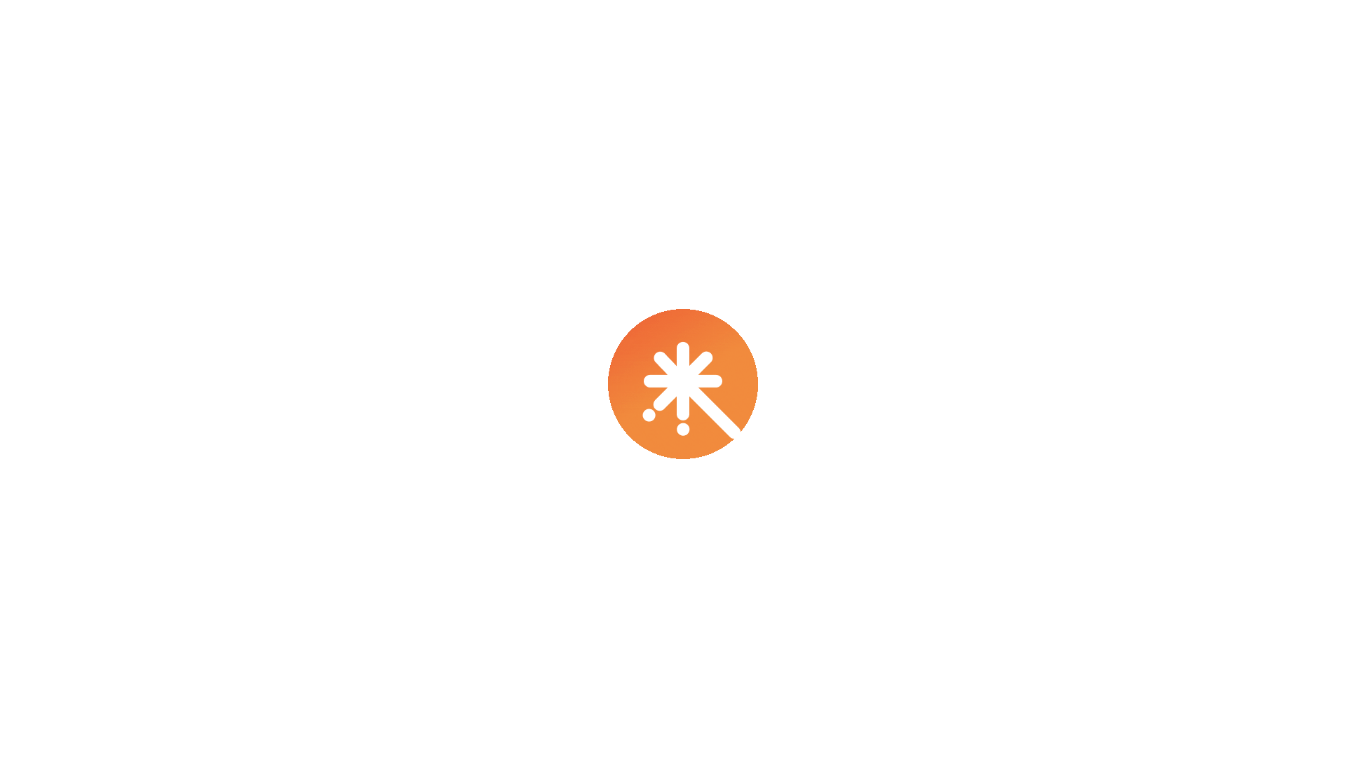 scroll, scrollTop: 0, scrollLeft: 0, axis: both 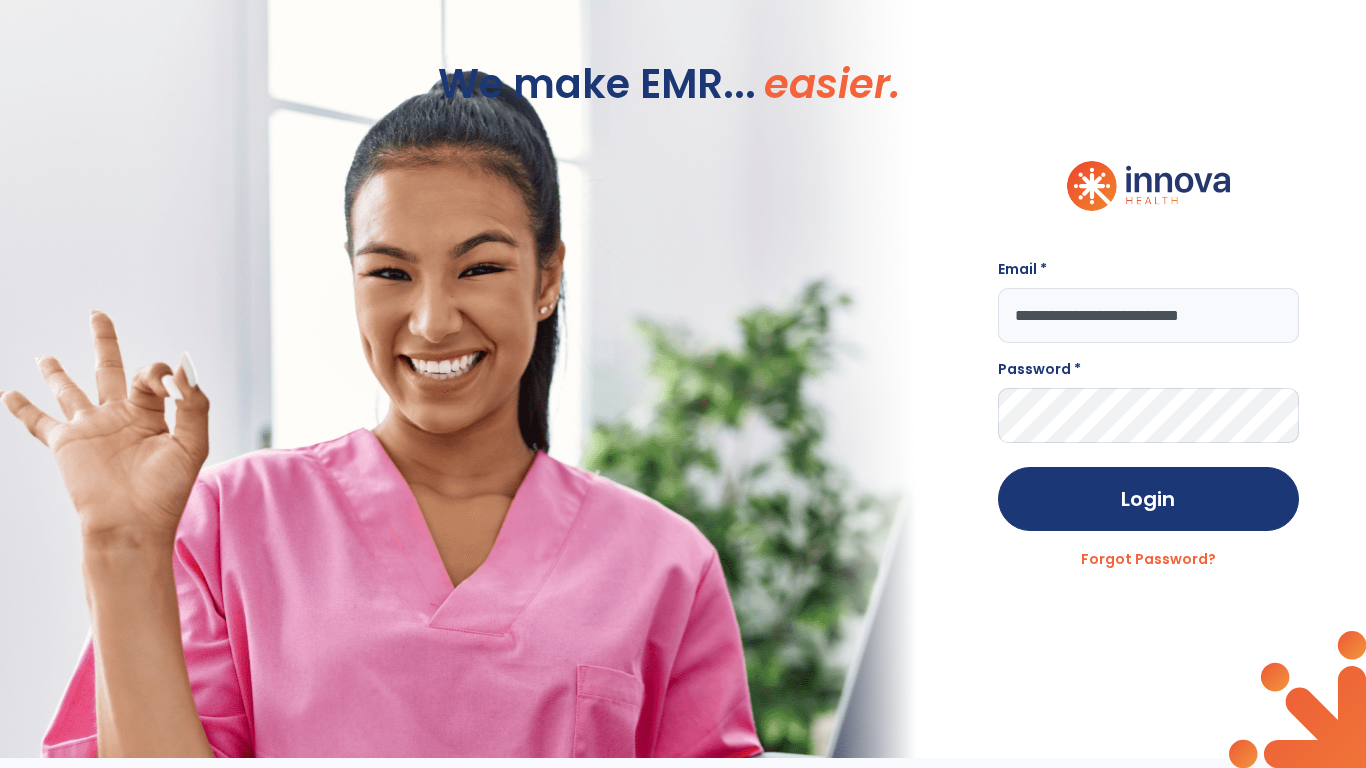 type on "**********" 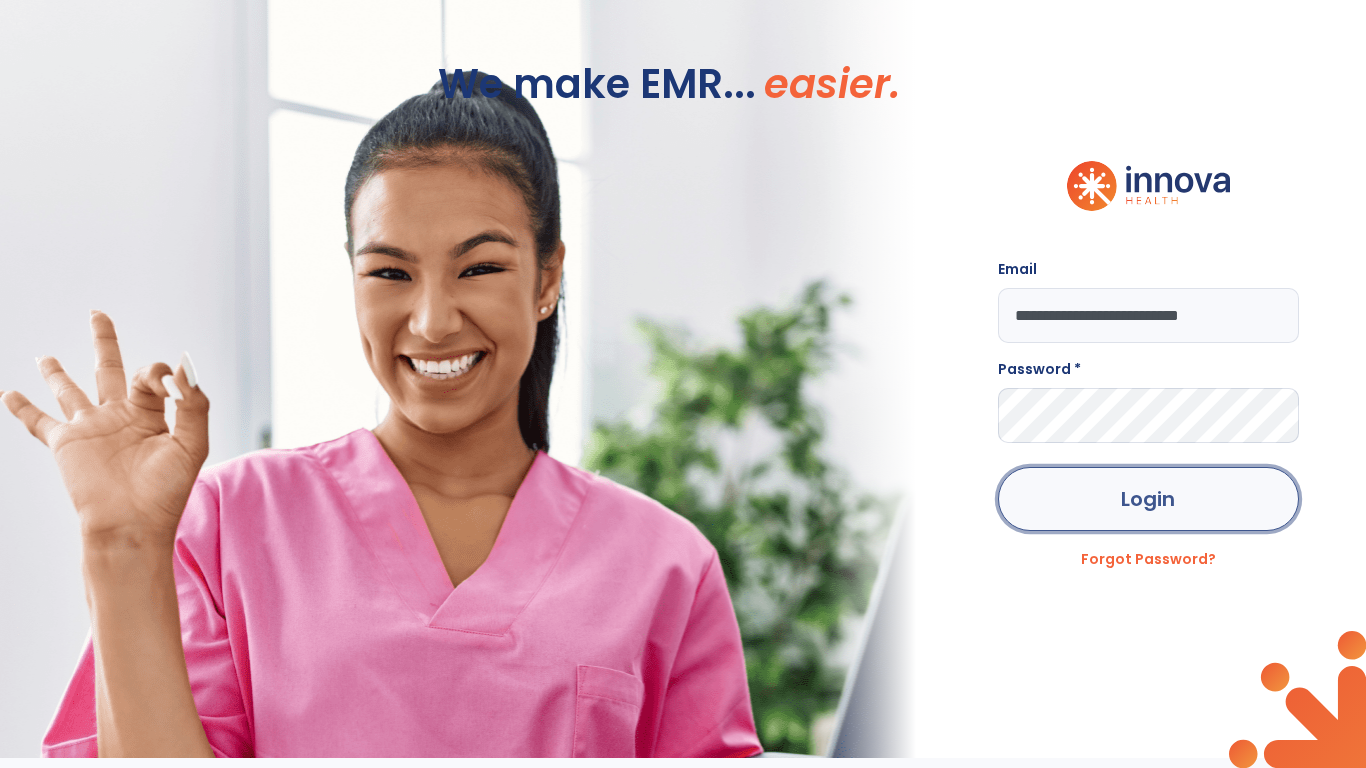 click on "Login" 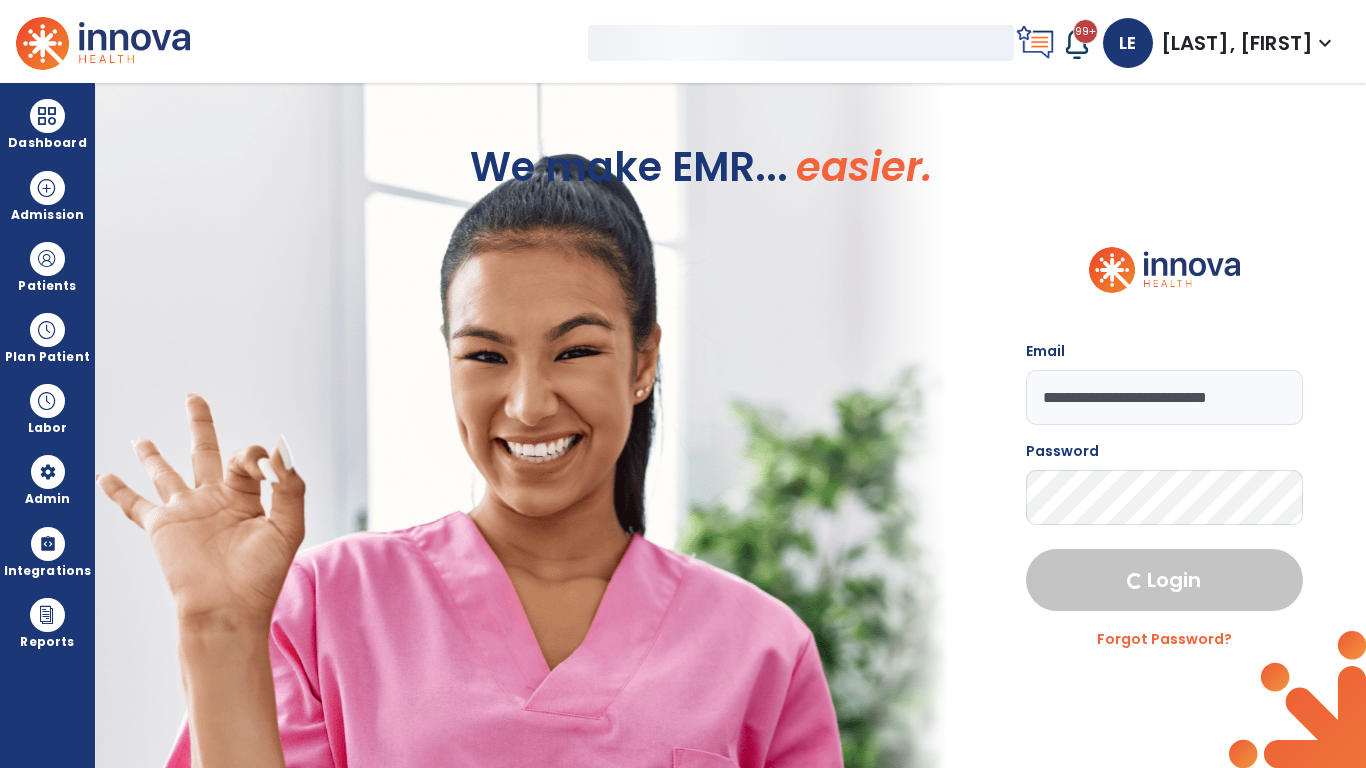 select on "***" 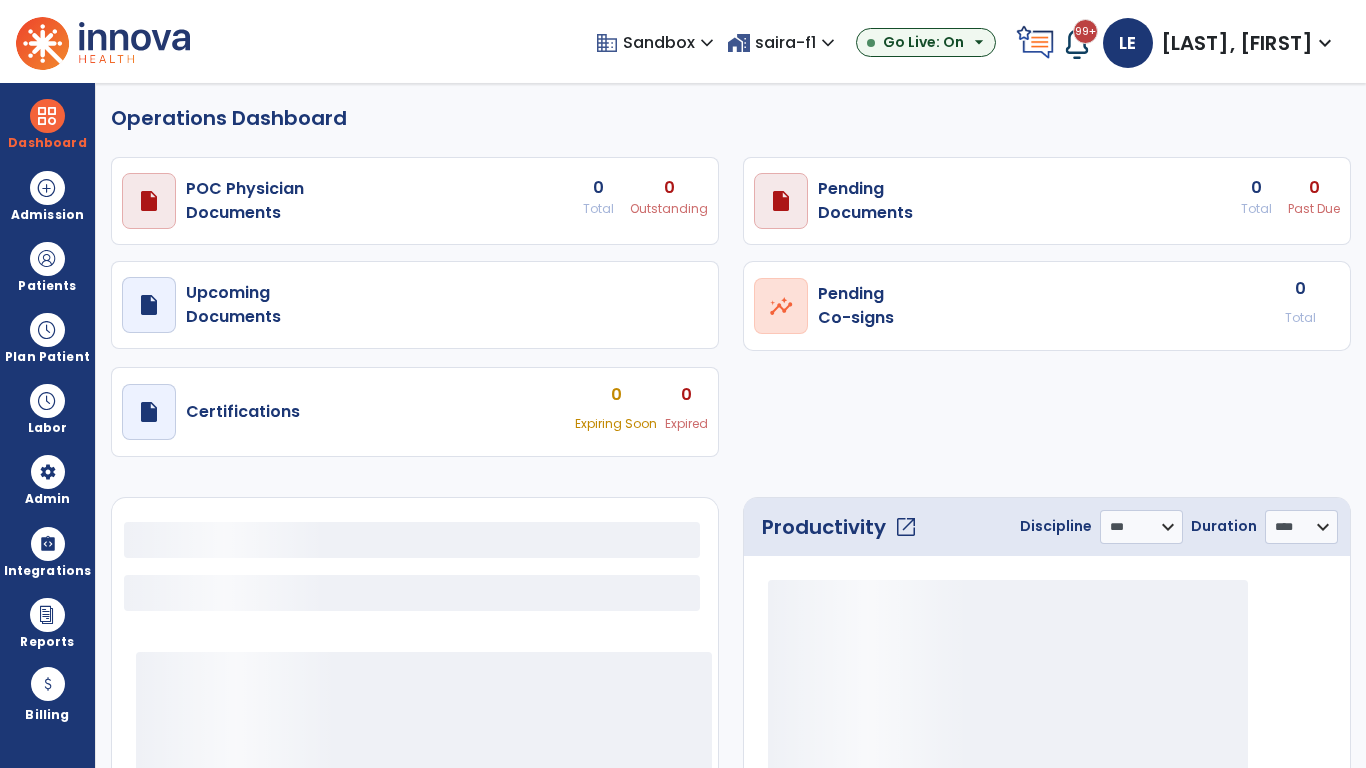 select on "***" 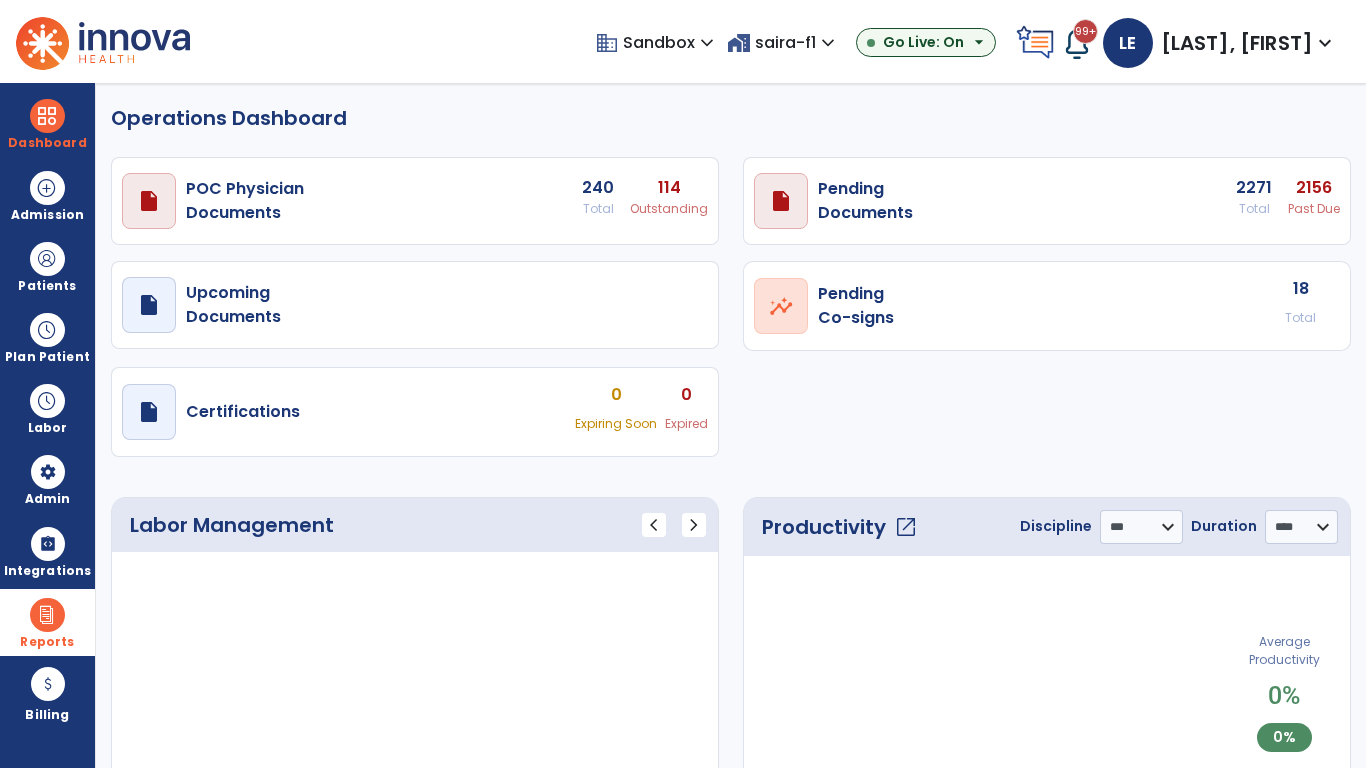 click at bounding box center [47, 615] 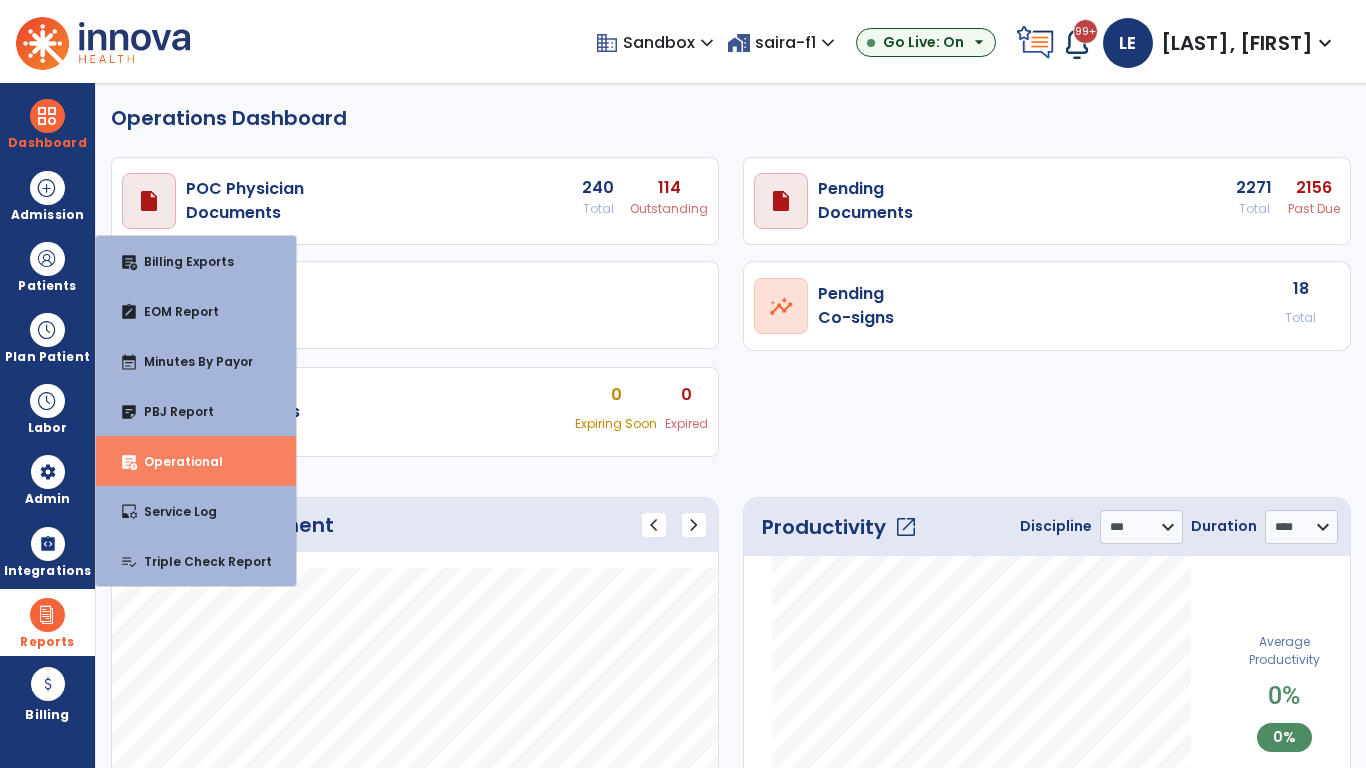 click on "Operational" at bounding box center [175, 461] 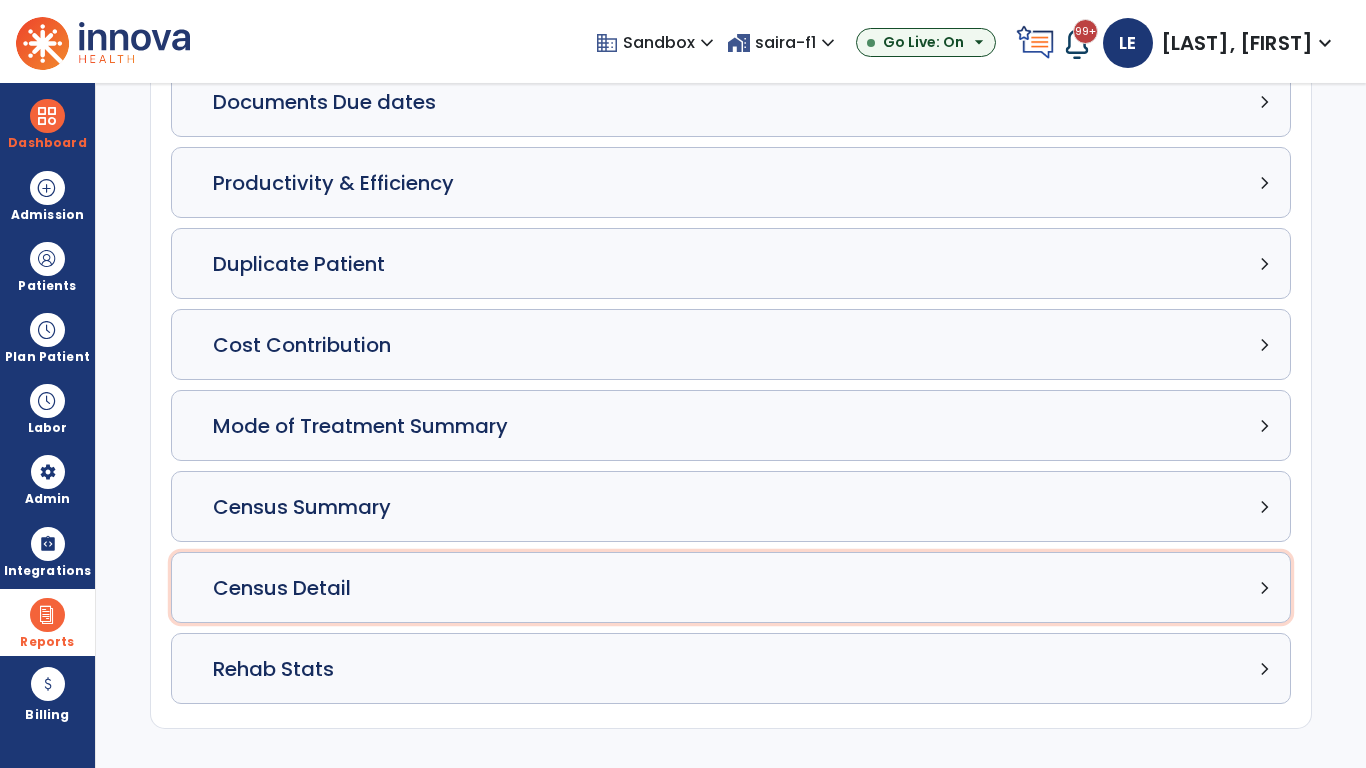 click on "Census Detail chevron_right" 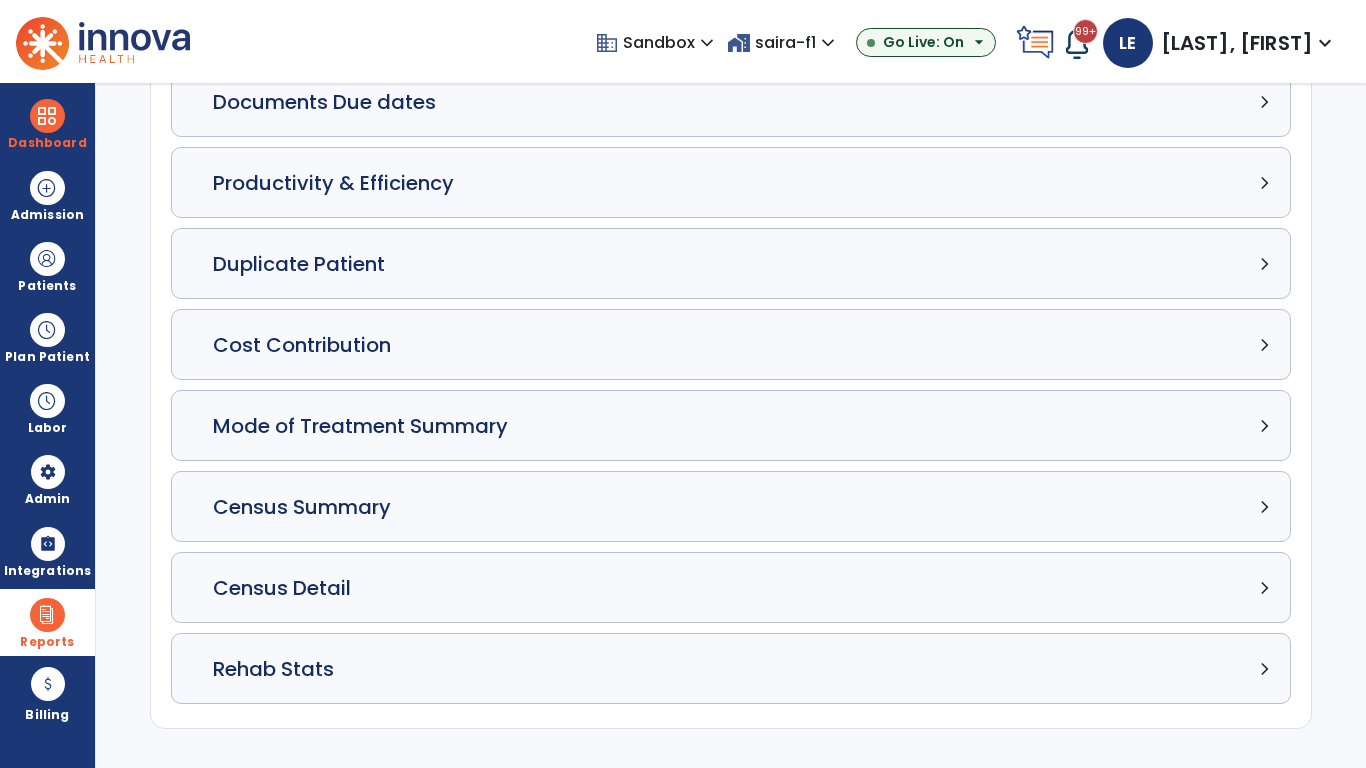 select on "*****" 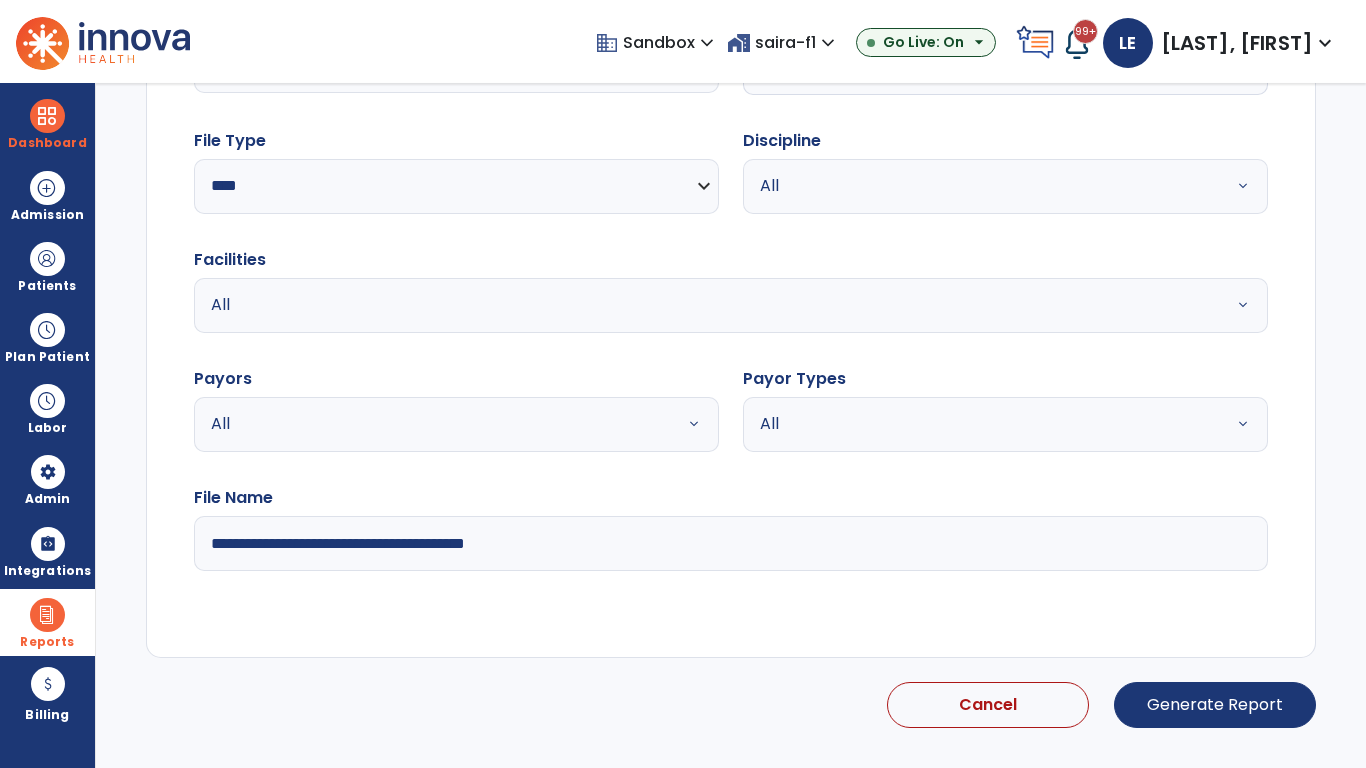 select on "*****" 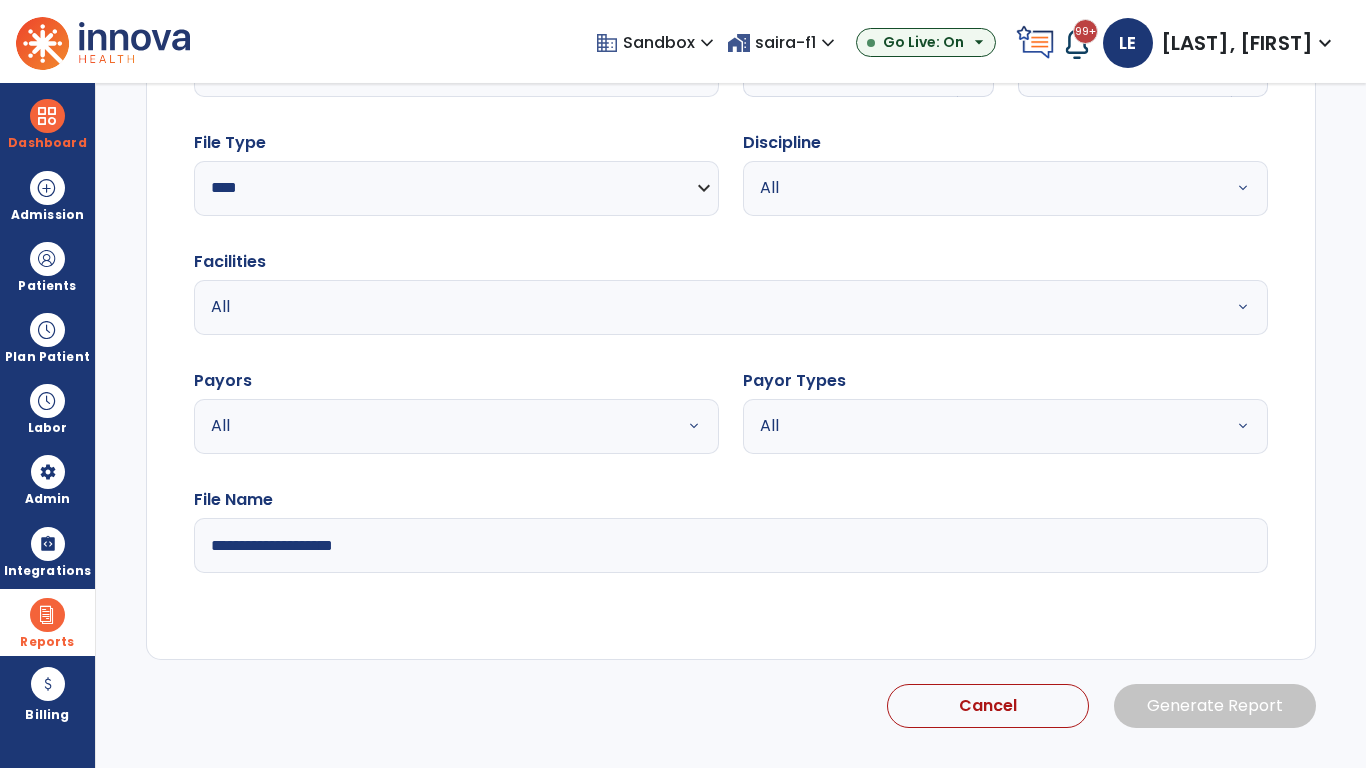 click 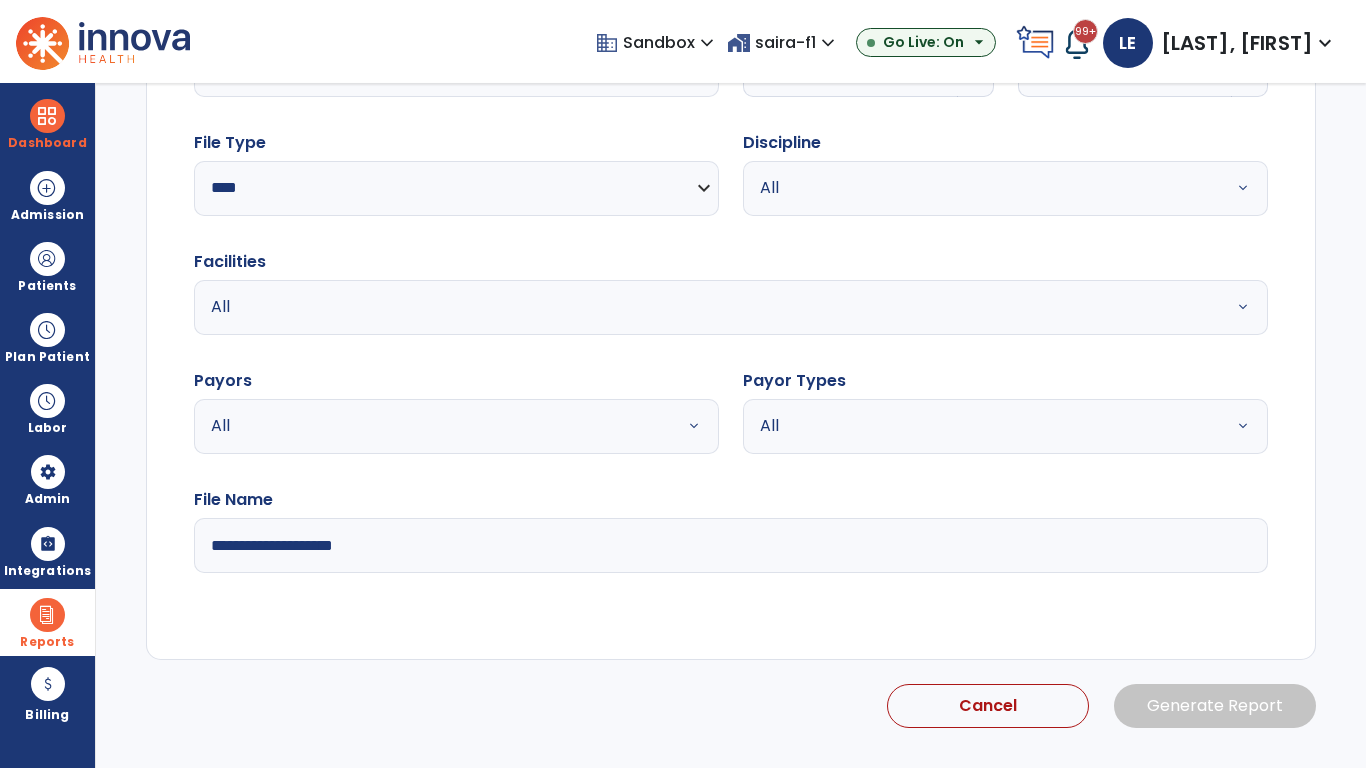 select on "*" 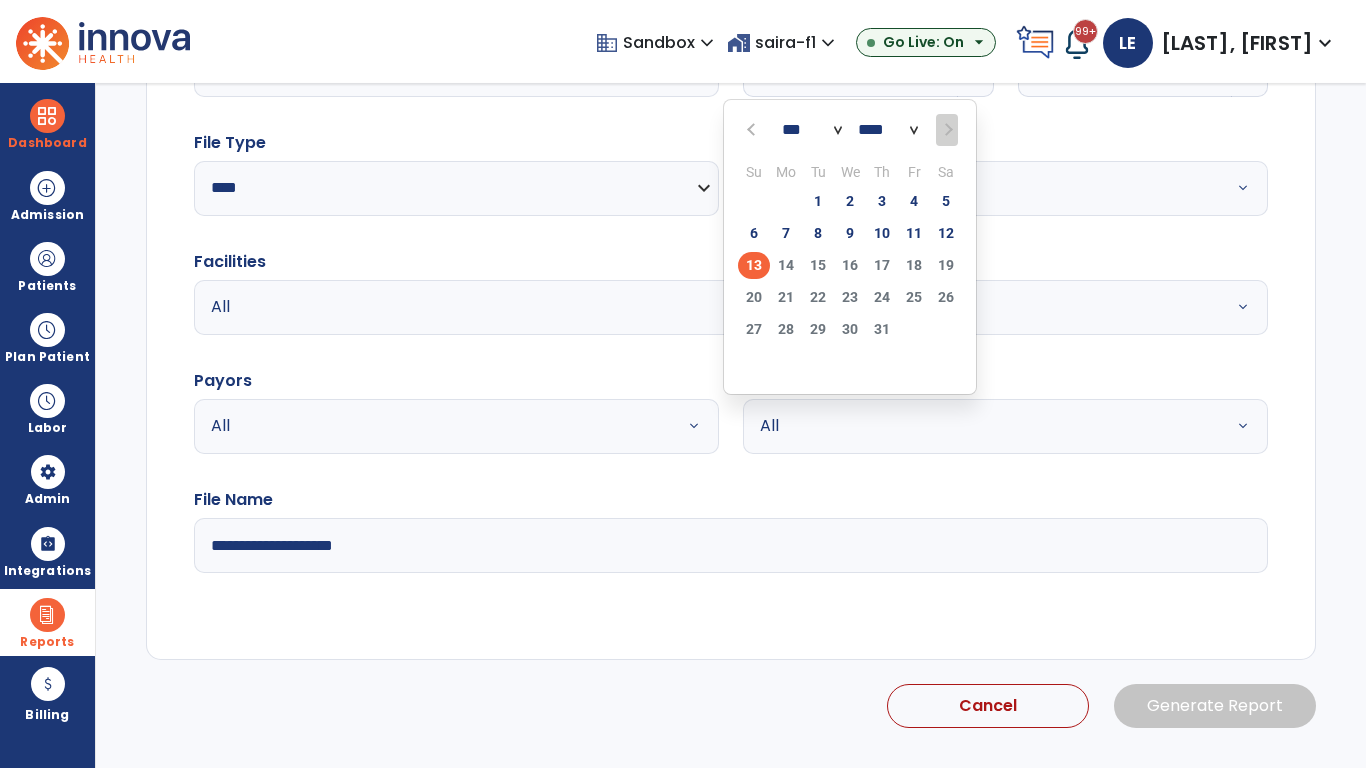 scroll, scrollTop: 192, scrollLeft: 0, axis: vertical 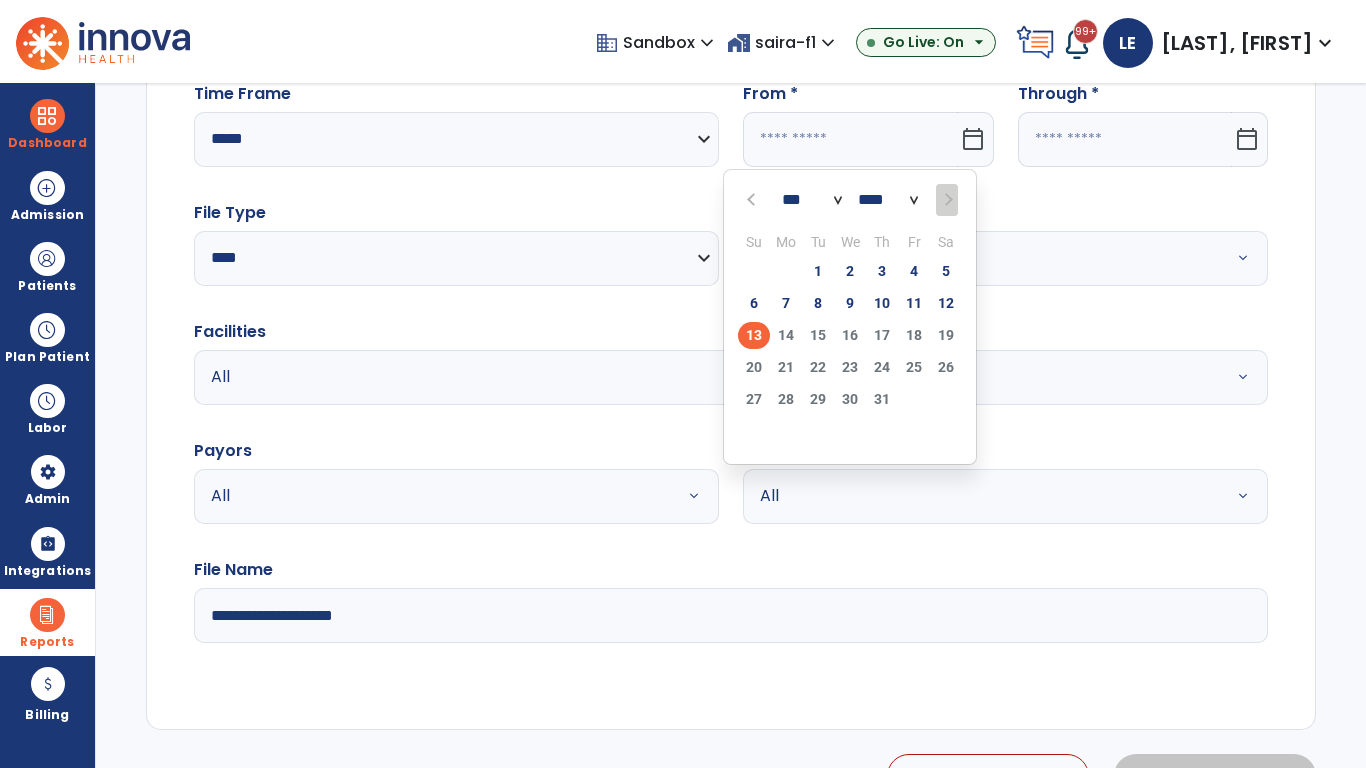 select on "****" 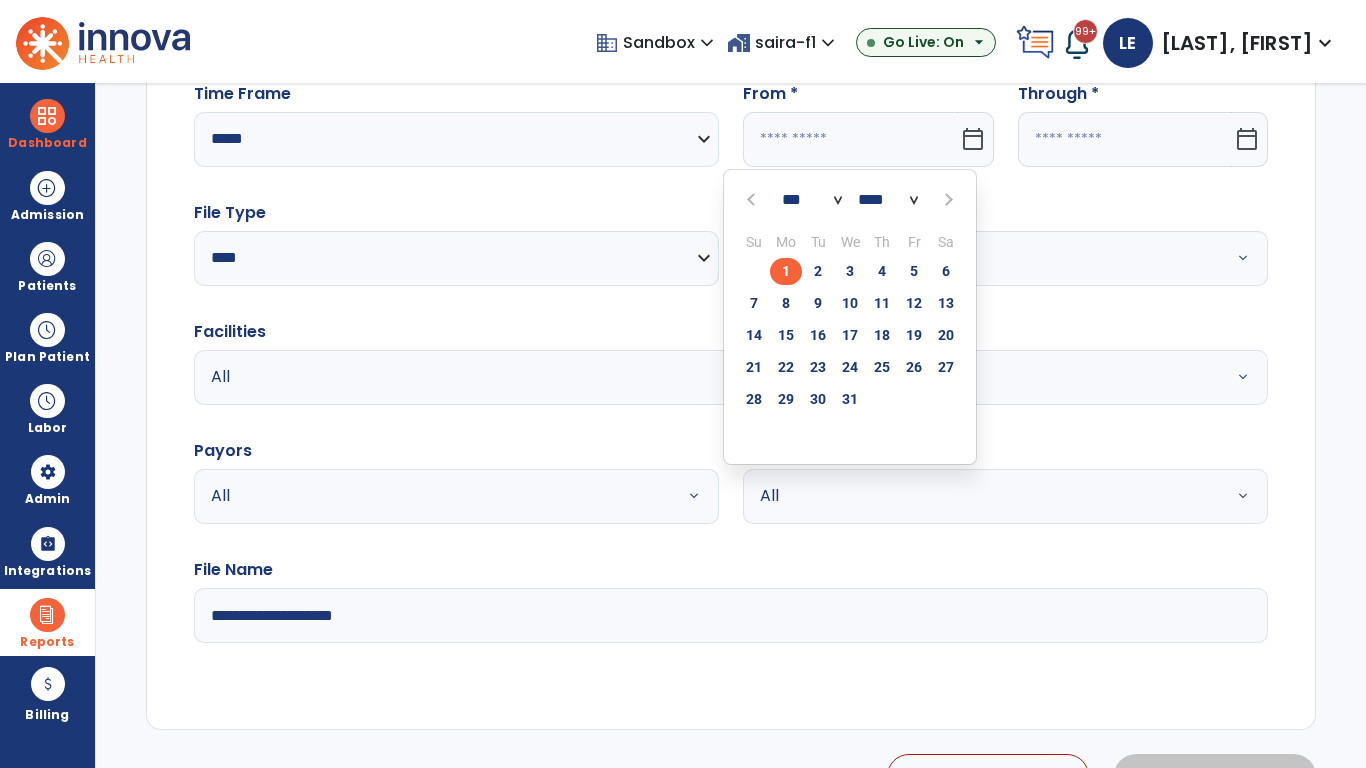 select on "**" 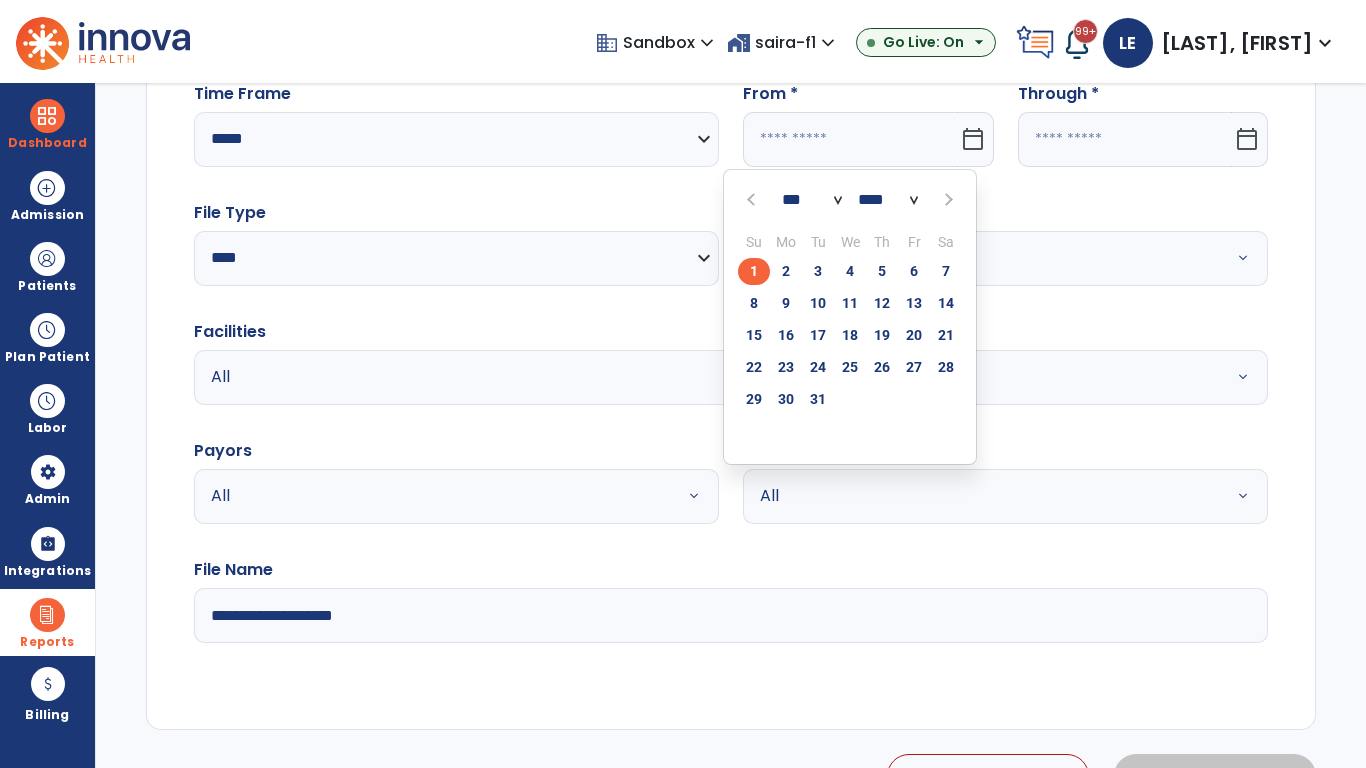 click on "1" 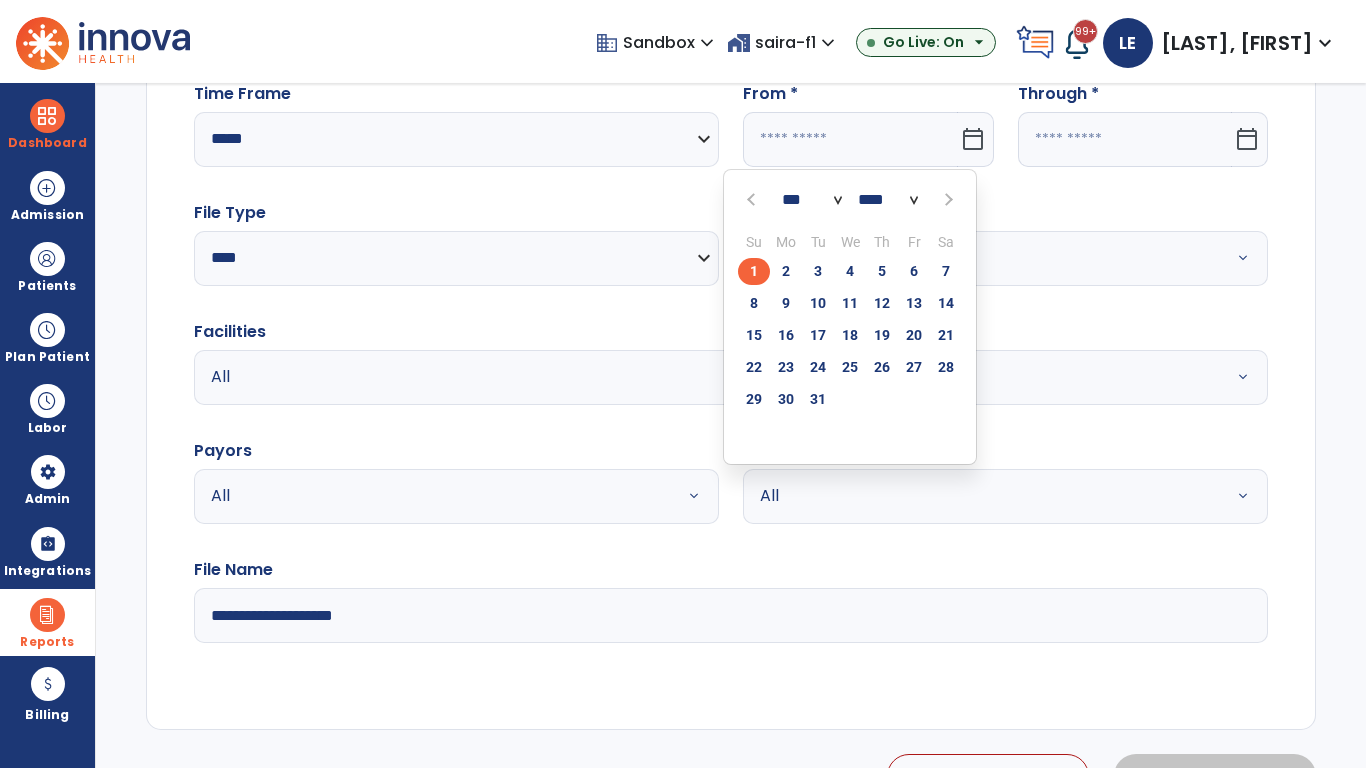type on "**********" 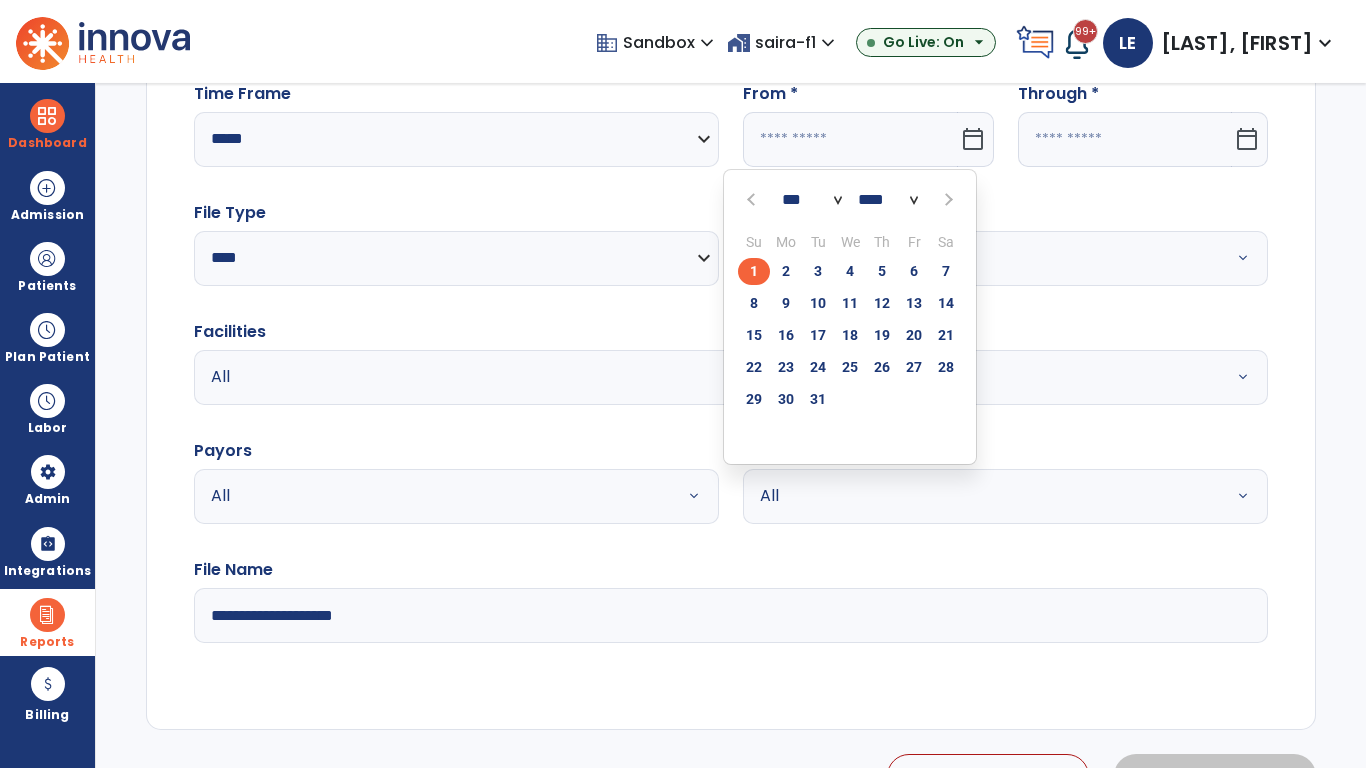 type on "*********" 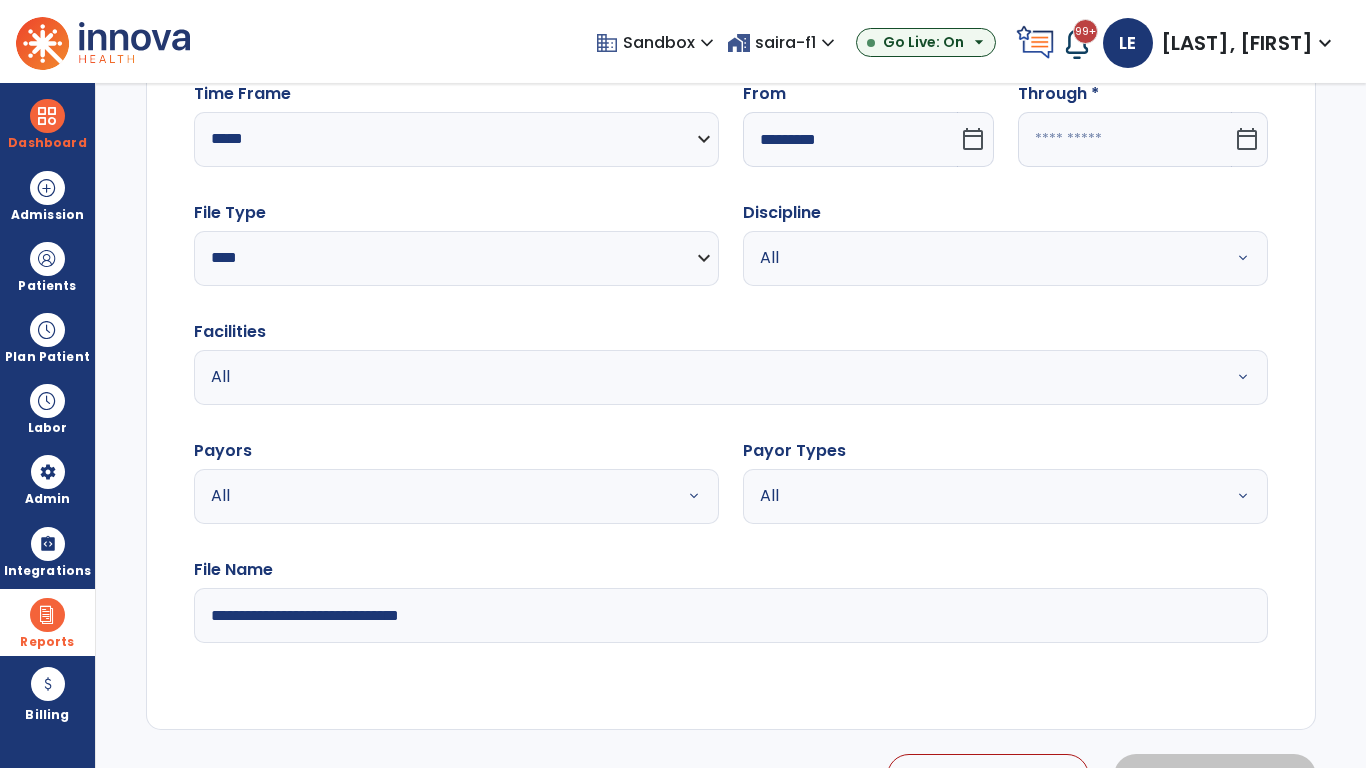 click 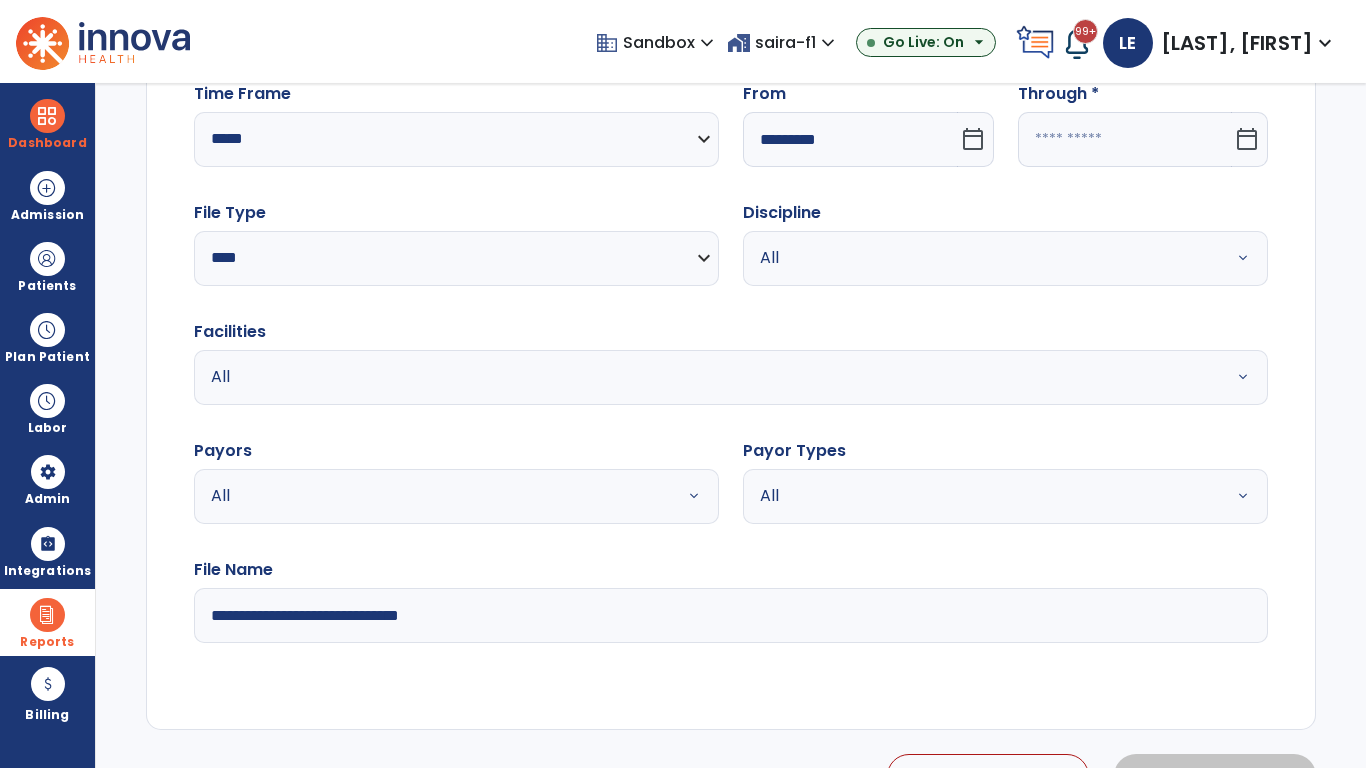 select on "*" 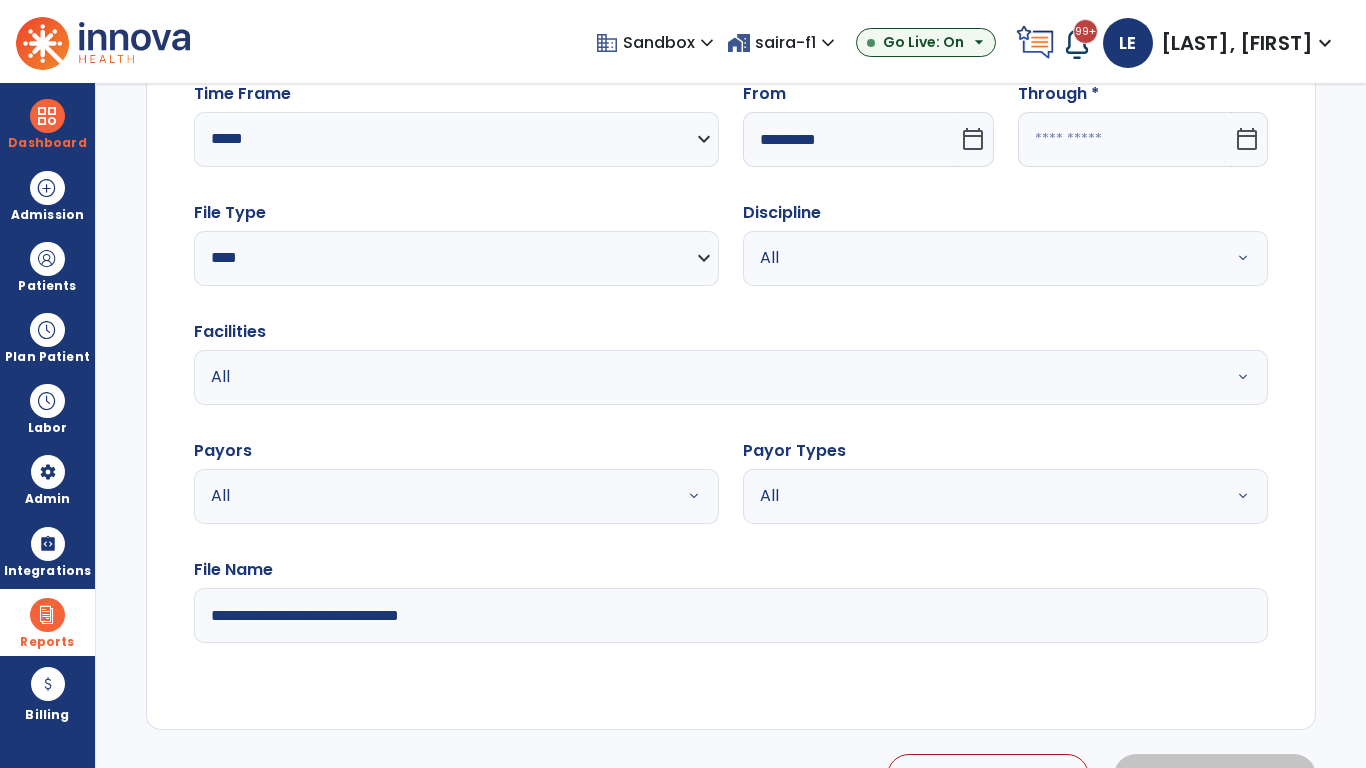 select on "****" 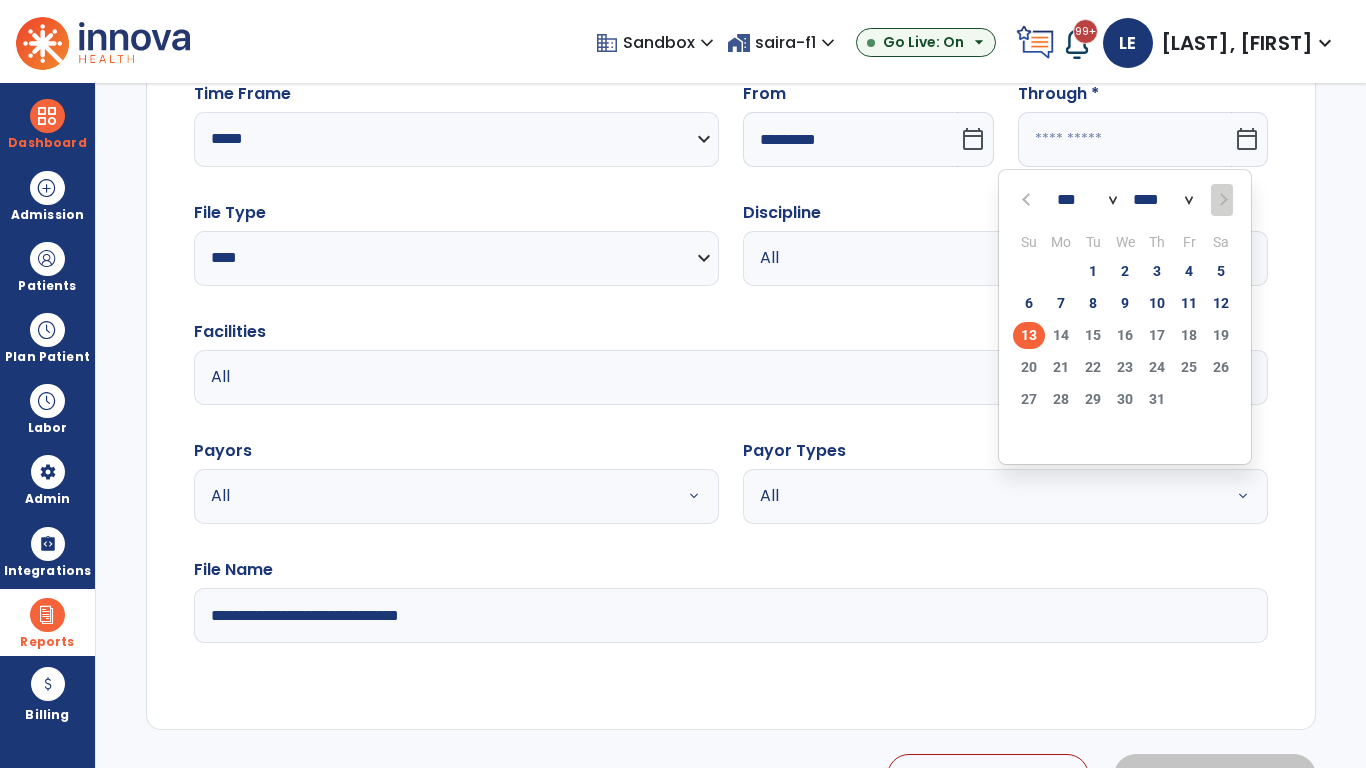 select on "*" 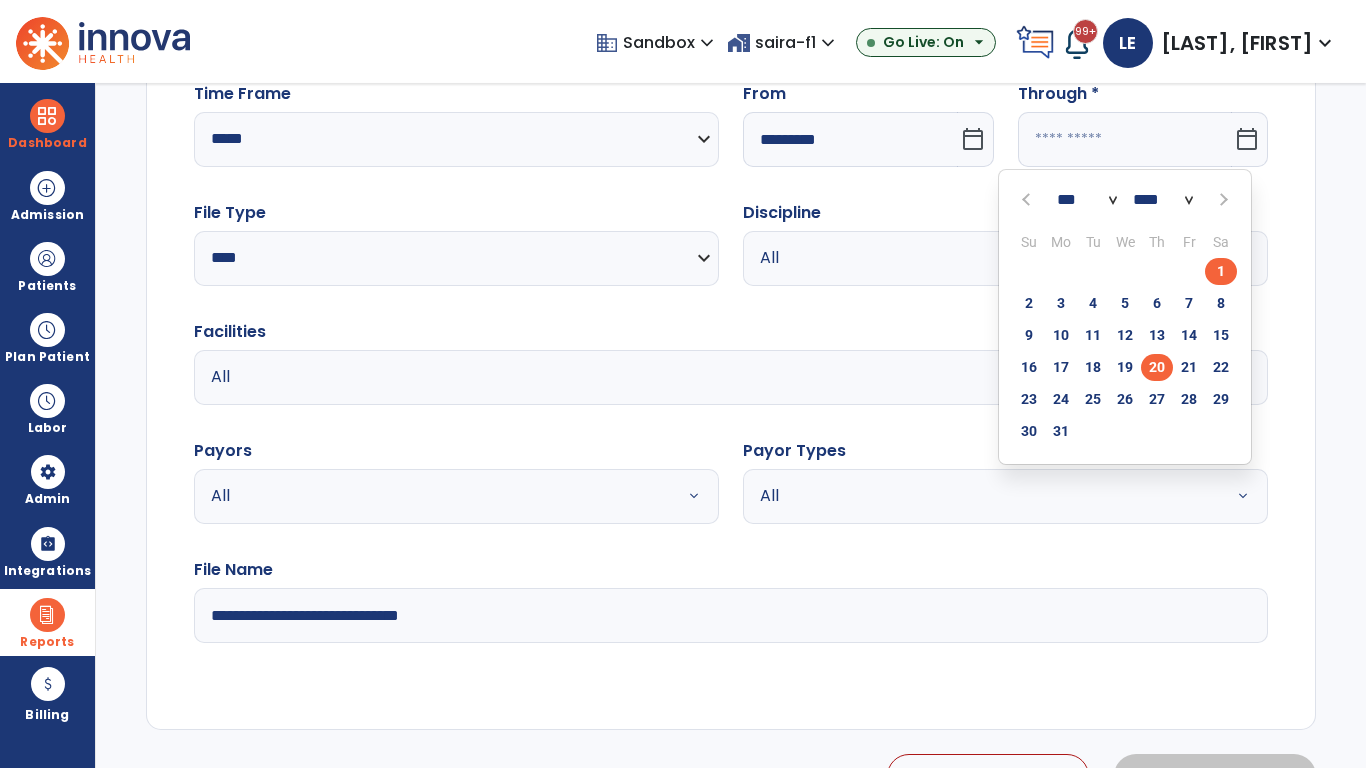 click on "20" 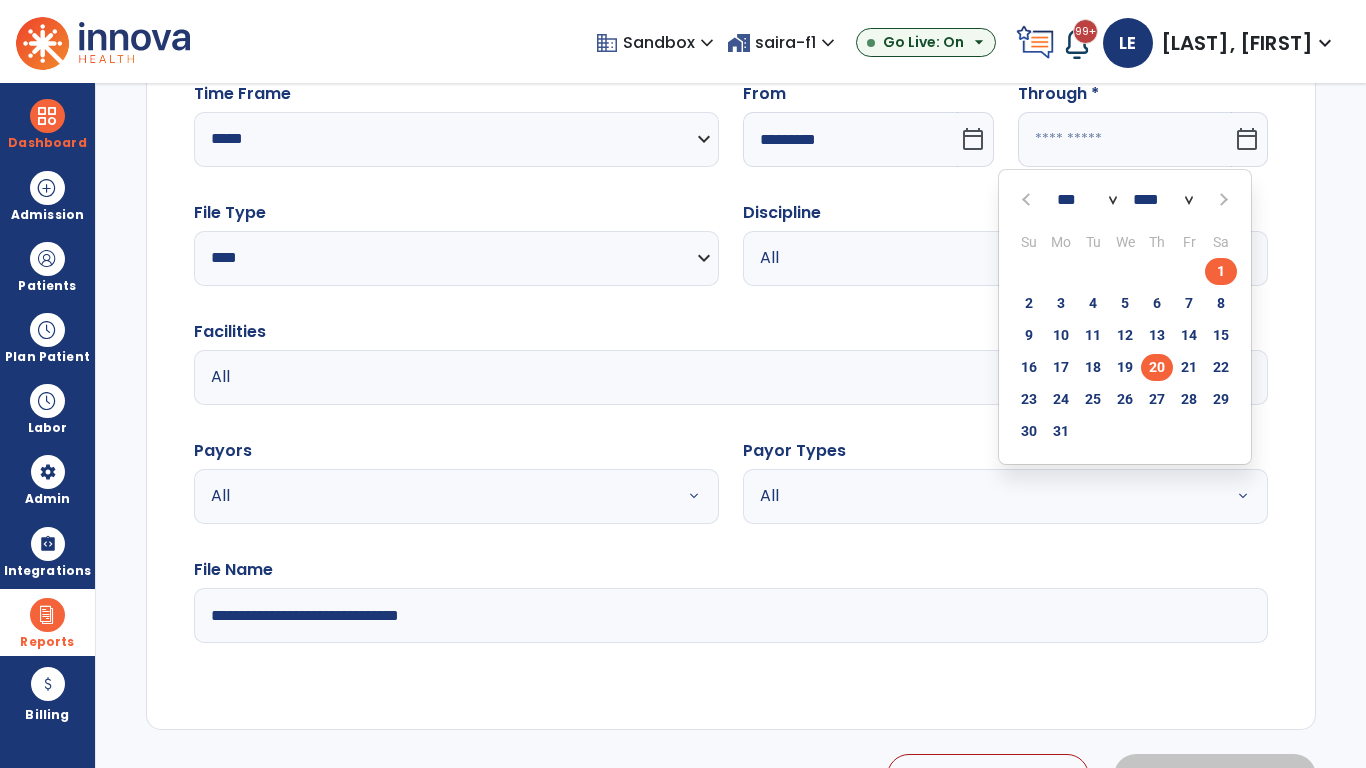 type on "**********" 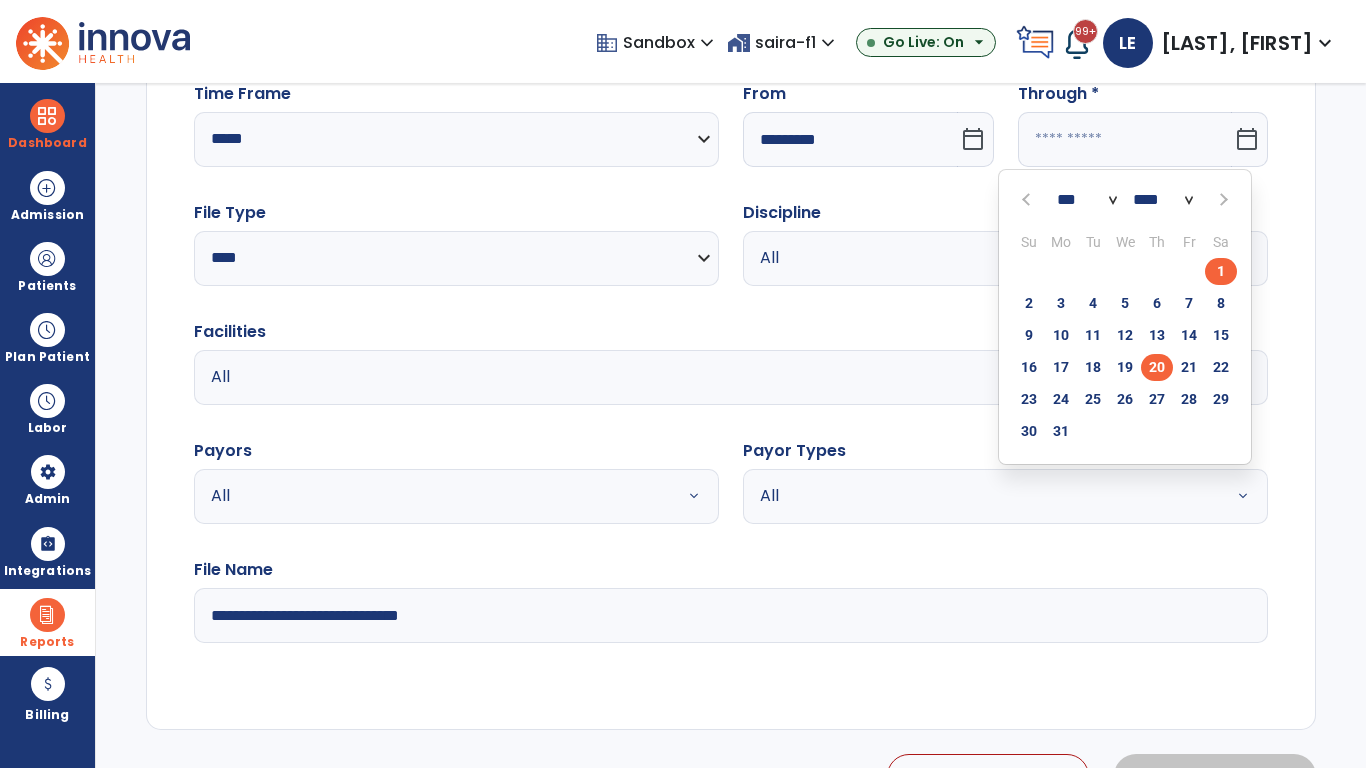 type on "*********" 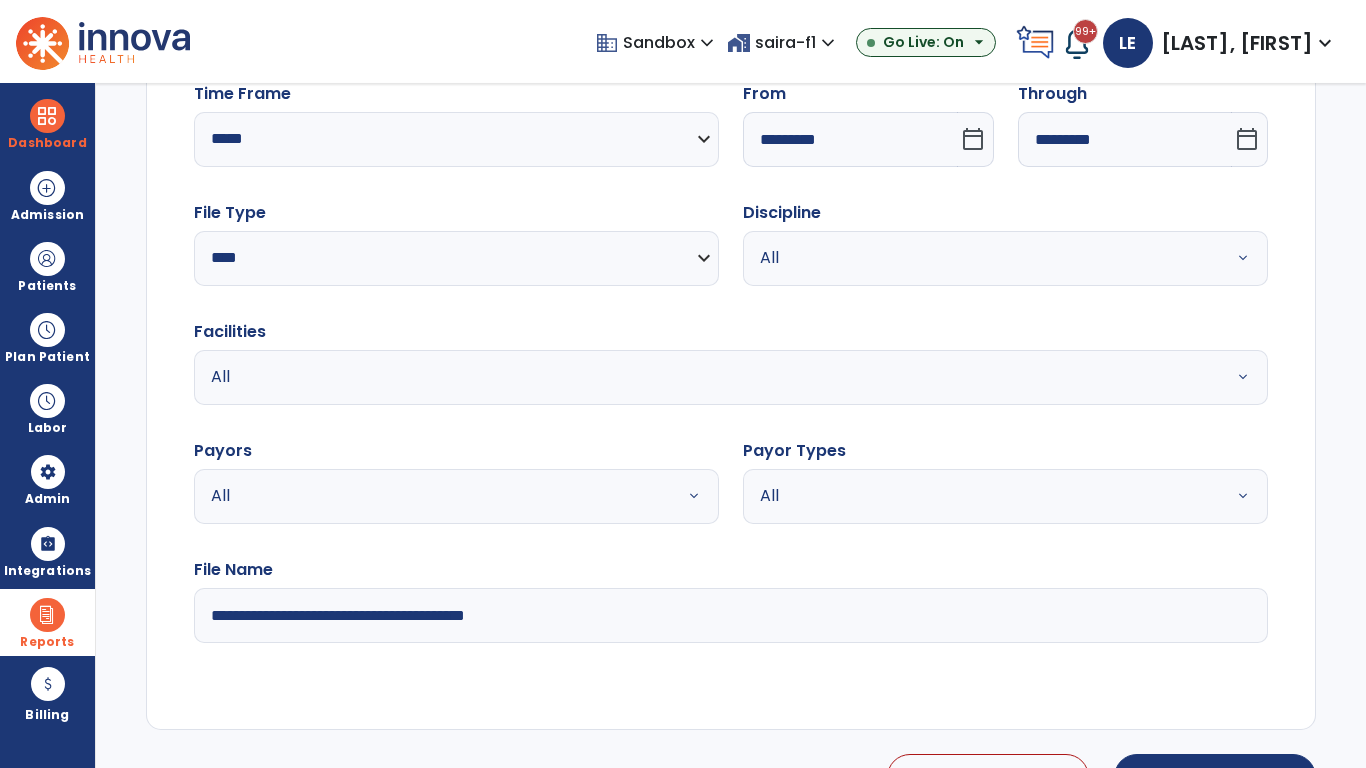click on "All" at bounding box center [981, 258] 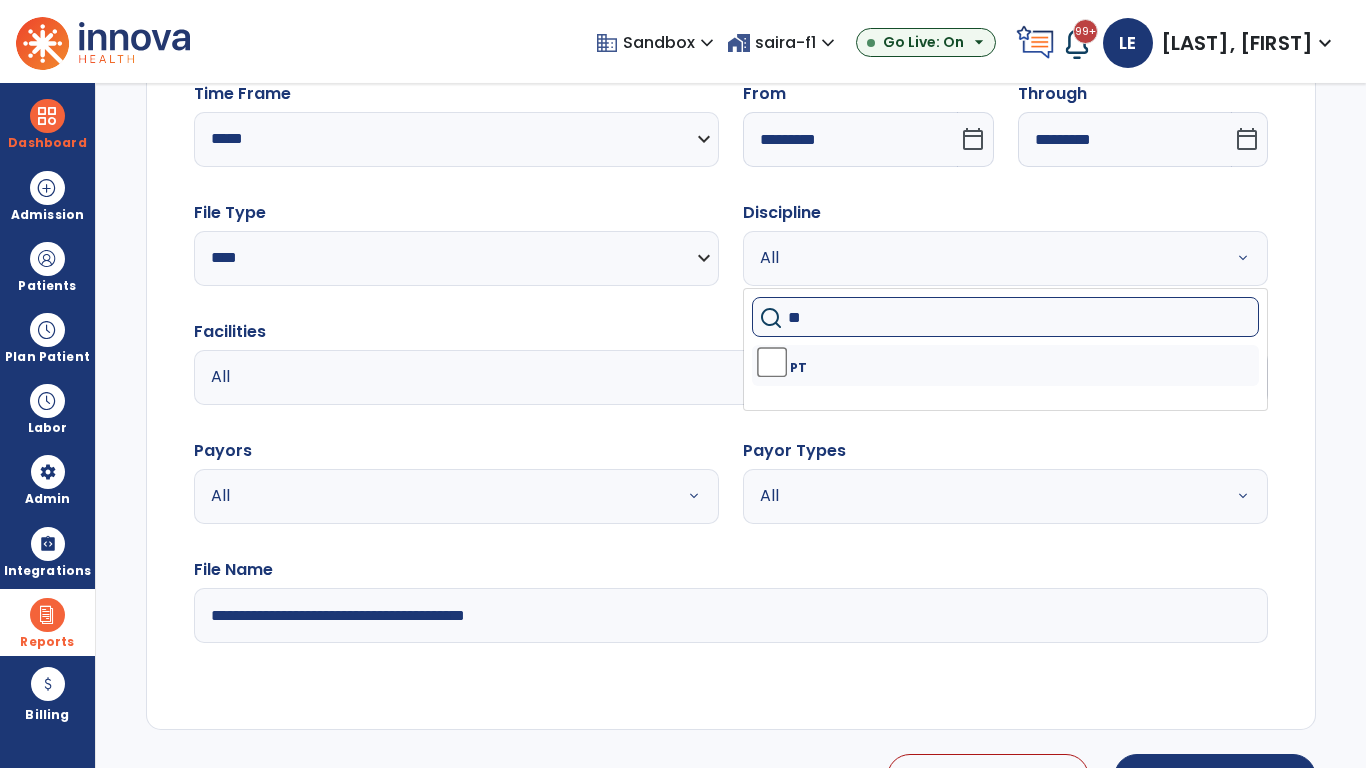 type on "**" 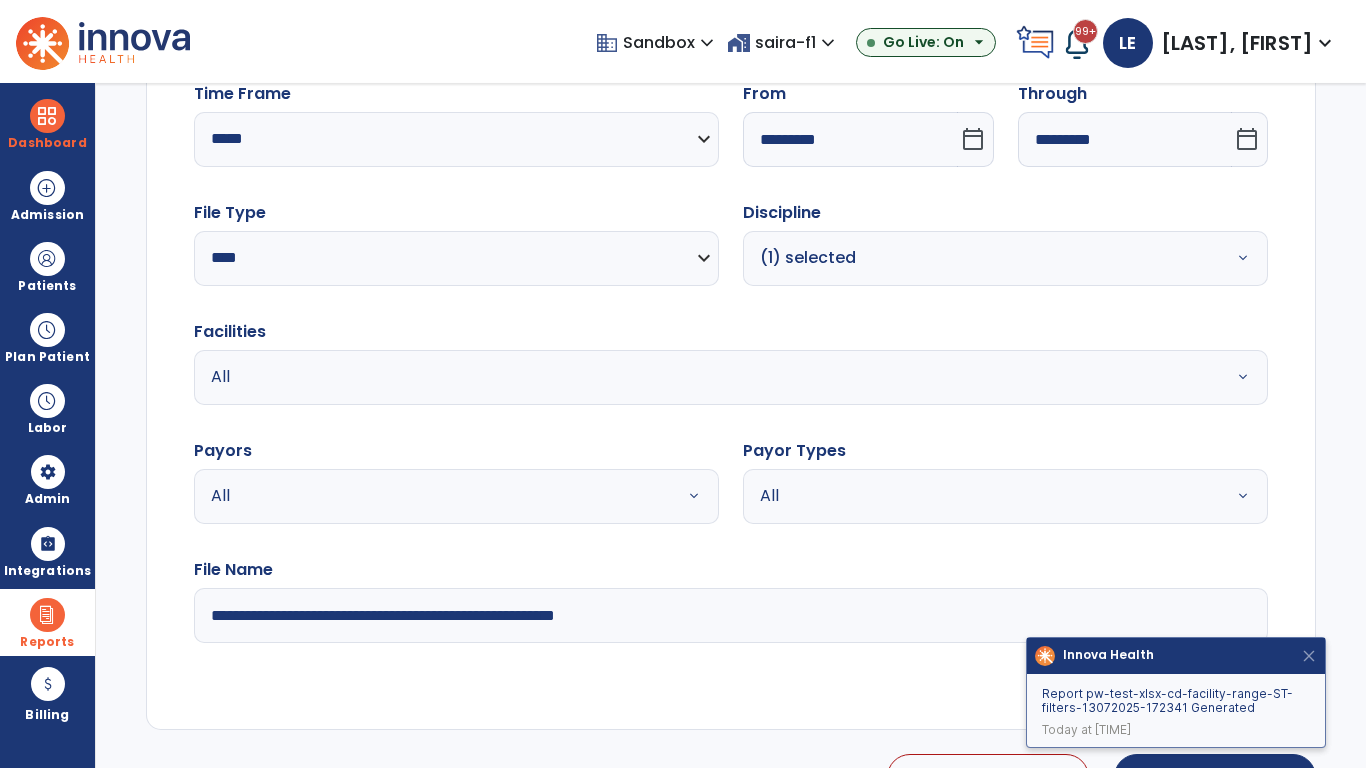 type on "**********" 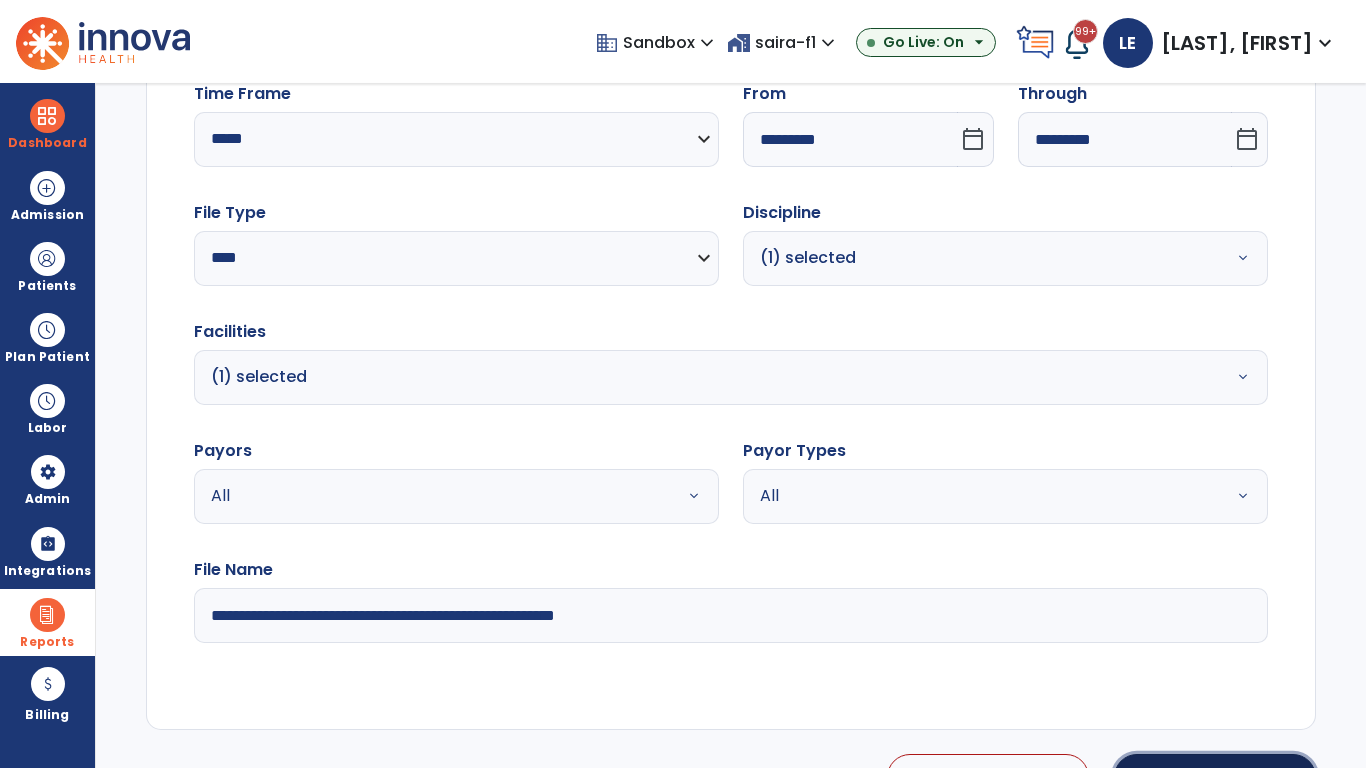 click on "Generate Report" 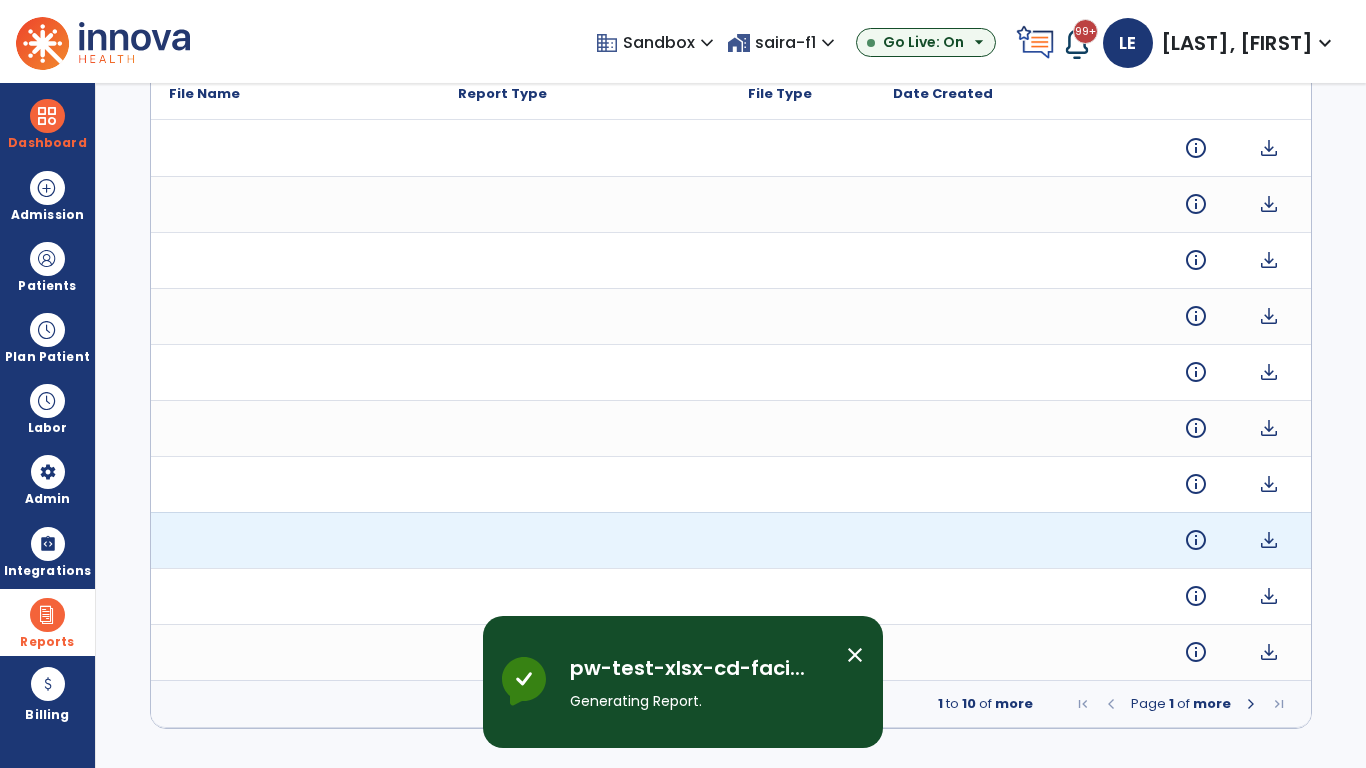 scroll, scrollTop: 0, scrollLeft: 0, axis: both 